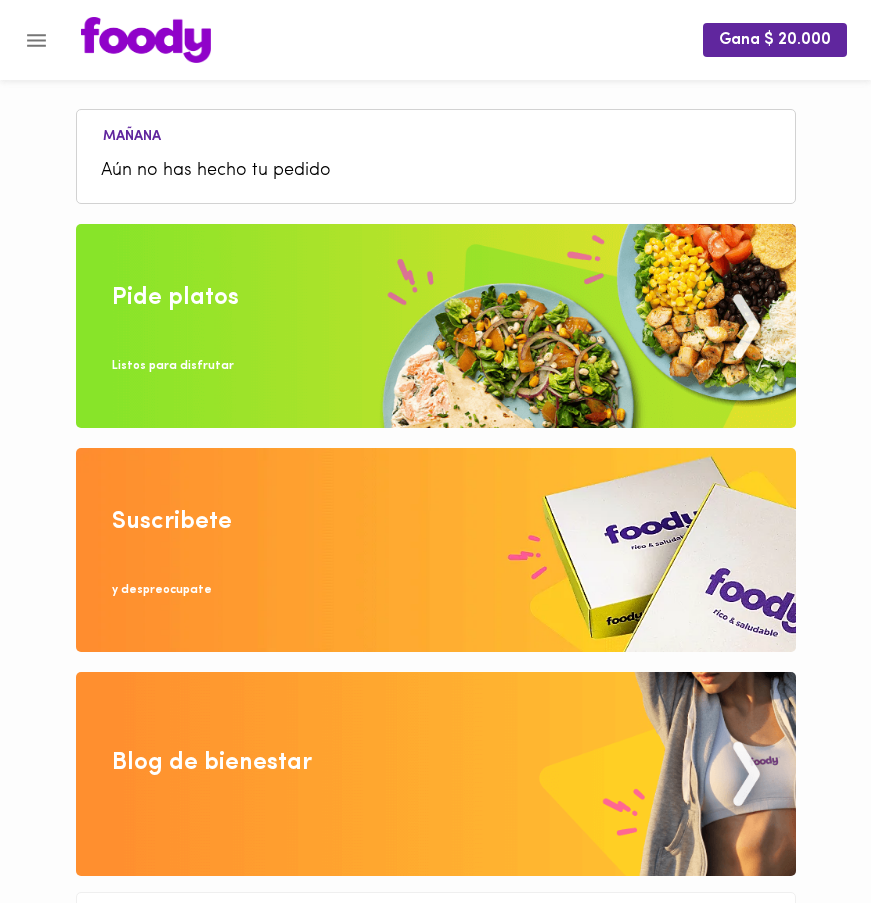 scroll, scrollTop: 0, scrollLeft: 0, axis: both 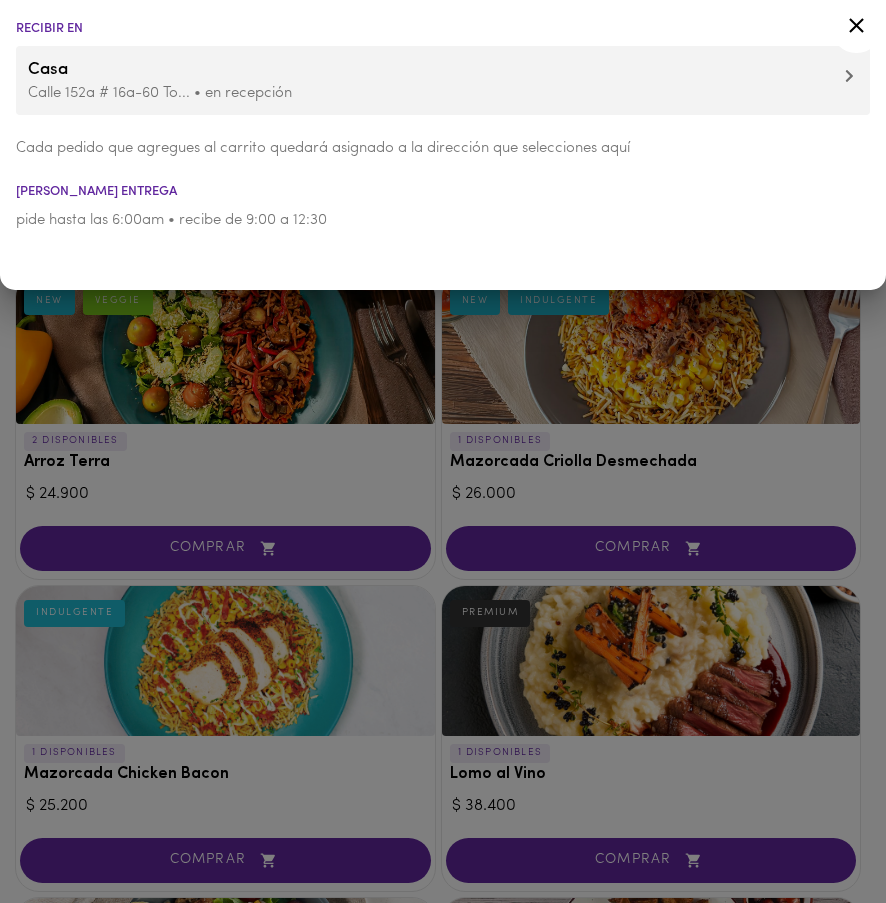 click at bounding box center (443, 451) 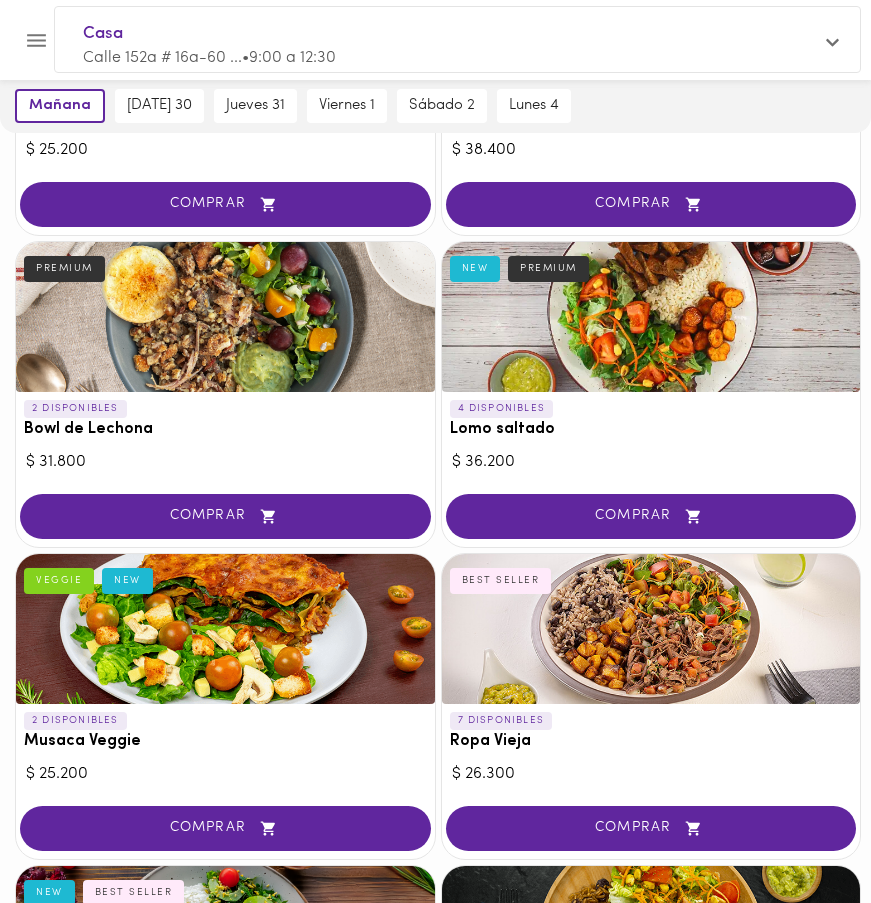 scroll, scrollTop: 690, scrollLeft: 0, axis: vertical 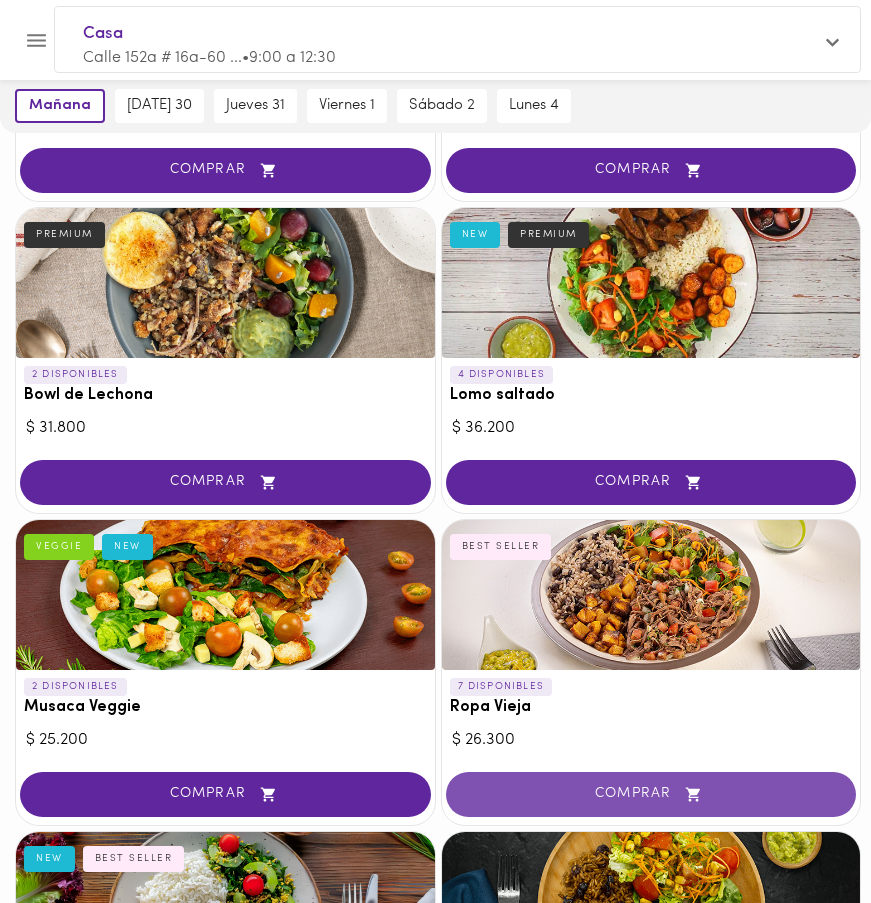 click on "COMPRAR" at bounding box center (651, 794) 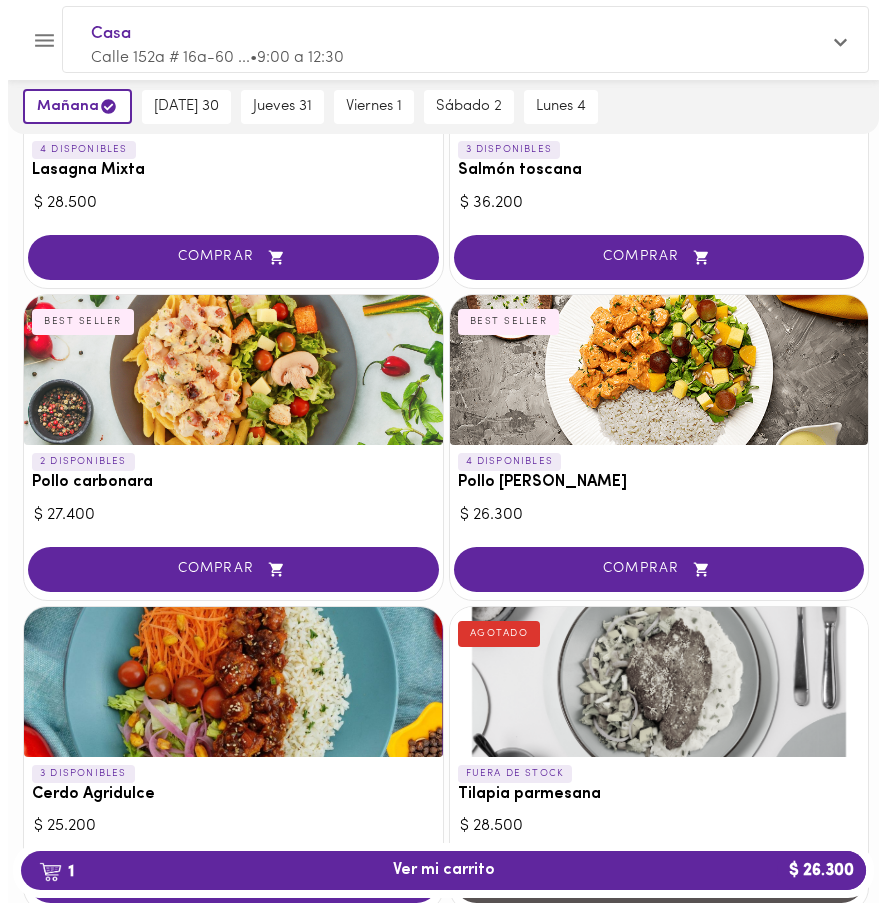 scroll, scrollTop: 2195, scrollLeft: 0, axis: vertical 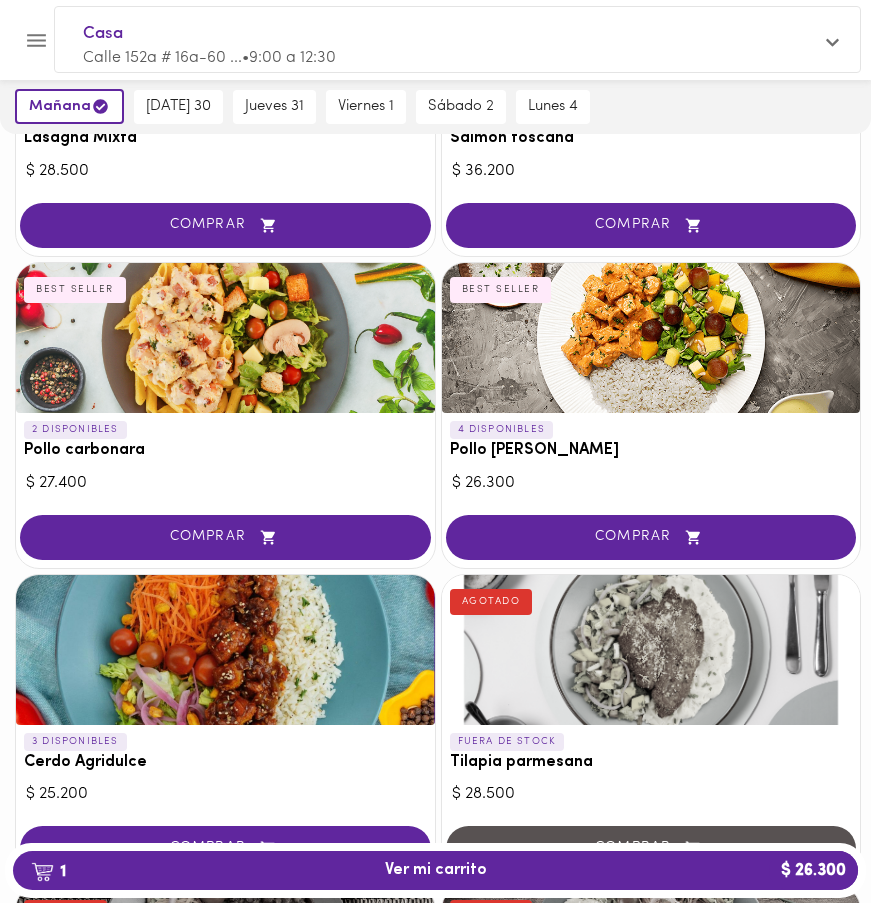 click on "COMPRAR" at bounding box center [225, 537] 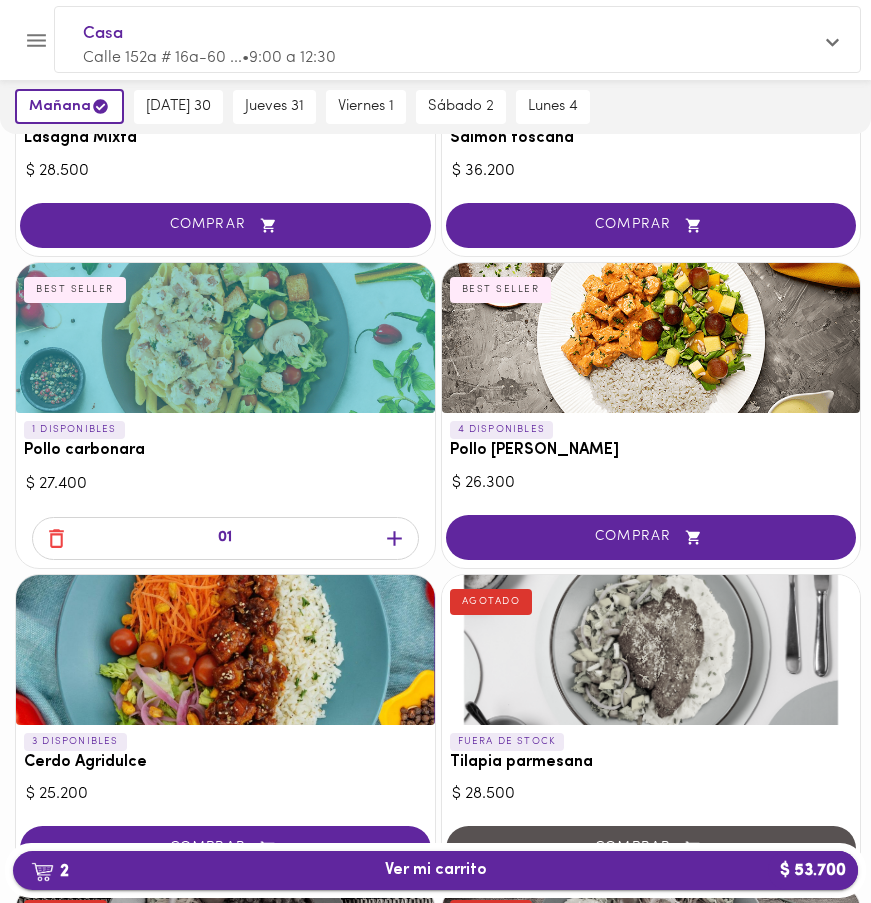 click on "2 Ver mi carrito $ 53.700" at bounding box center (436, 870) 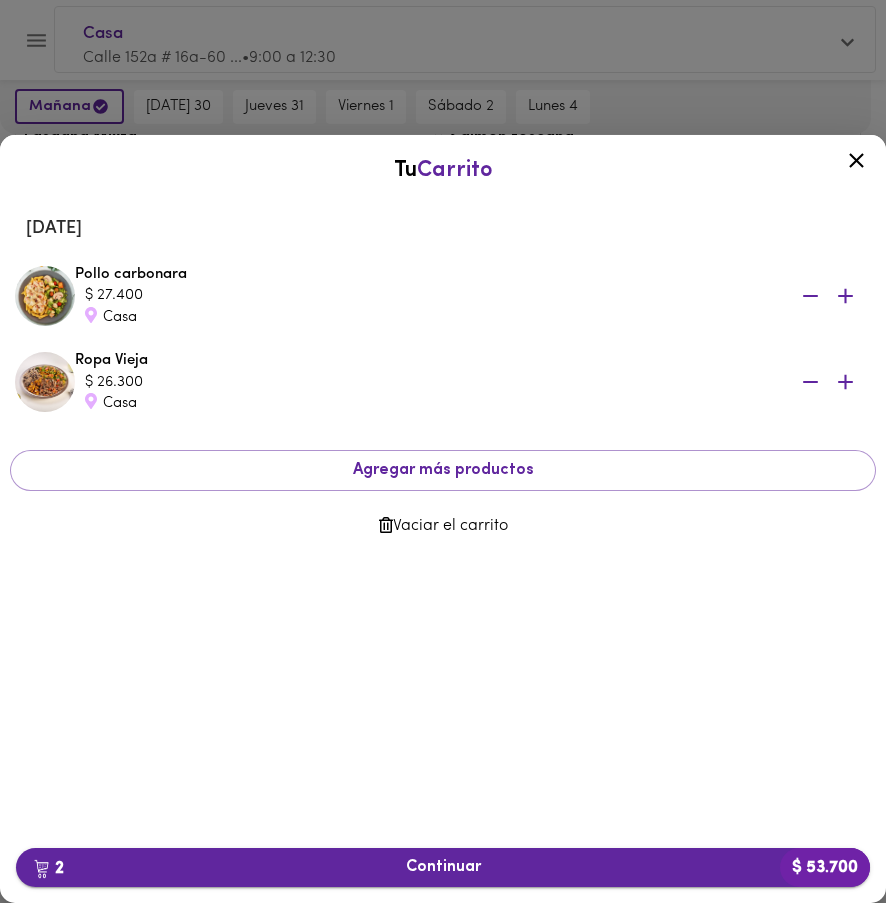 click on "2 Continuar $ 53.700" at bounding box center (443, 867) 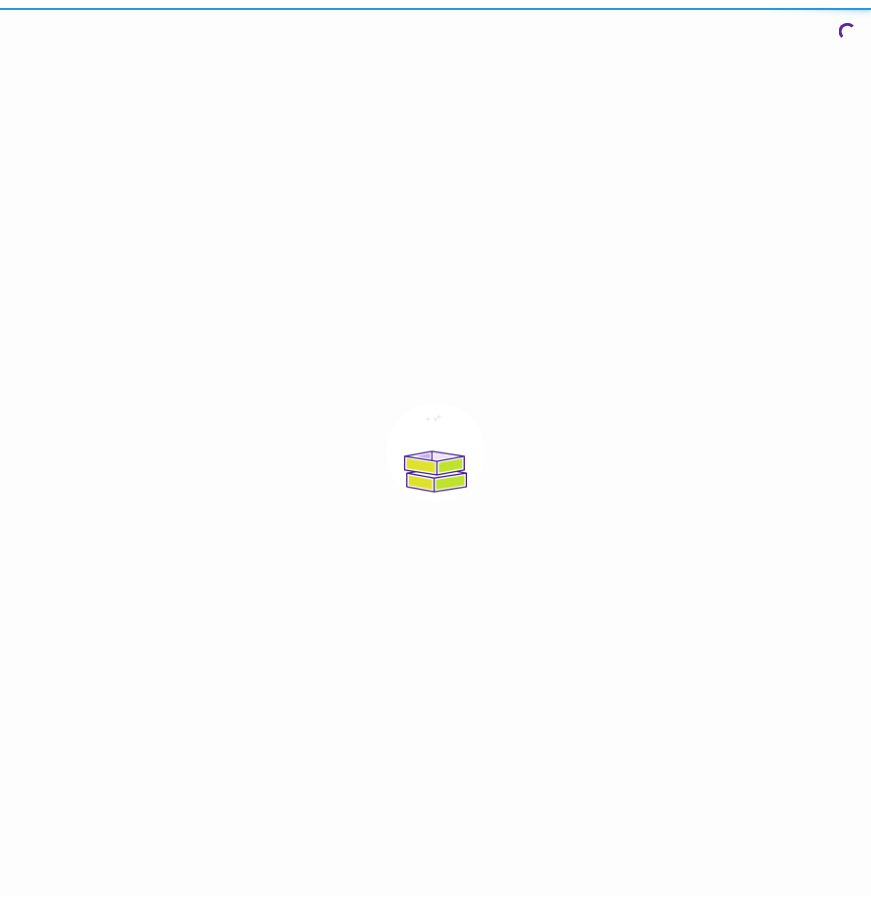 scroll, scrollTop: 0, scrollLeft: 0, axis: both 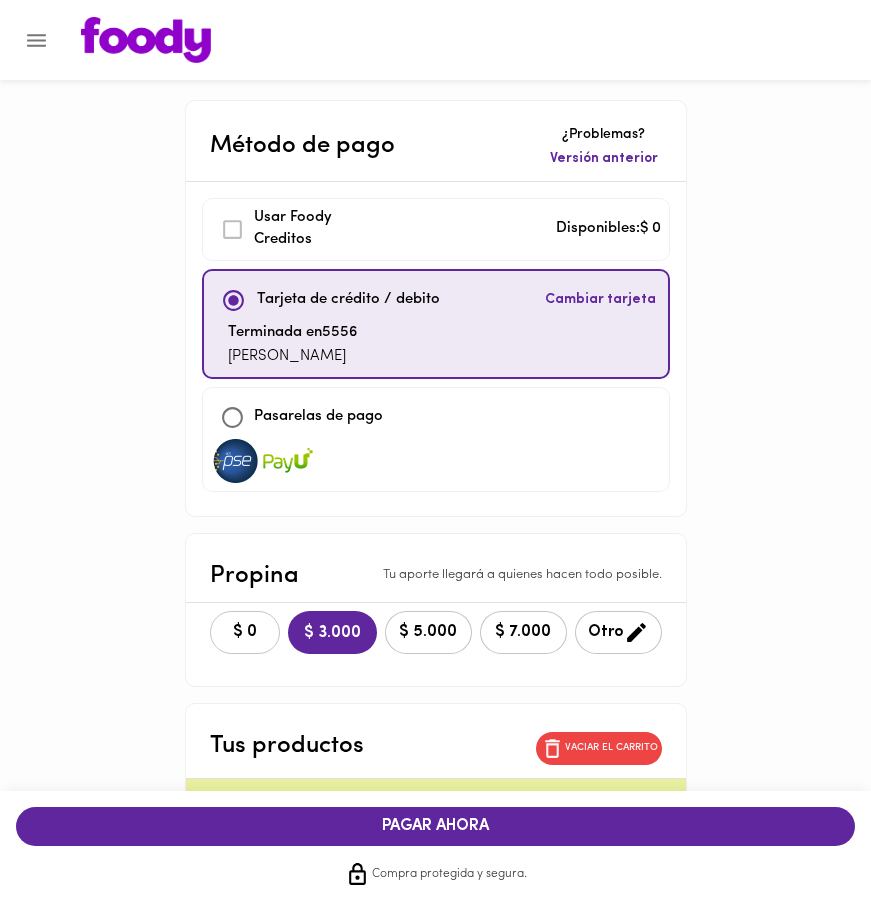click on "$ 0" at bounding box center (245, 632) 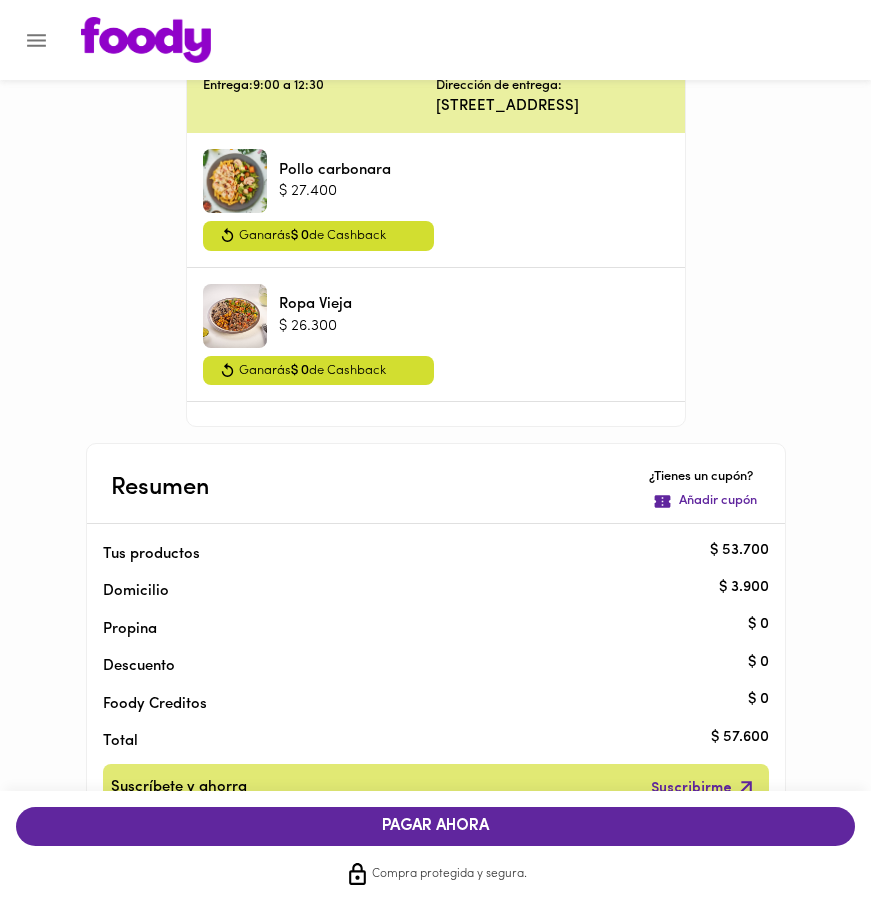 scroll, scrollTop: 762, scrollLeft: 0, axis: vertical 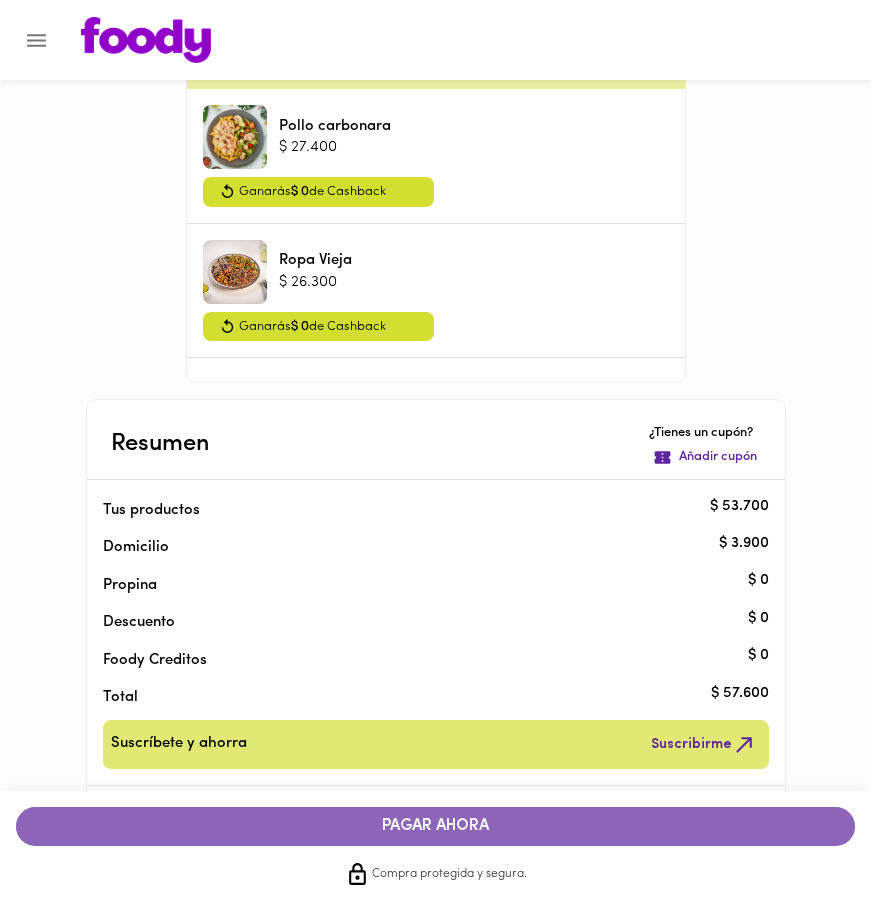 click on "PAGAR AHORA" at bounding box center [435, 826] 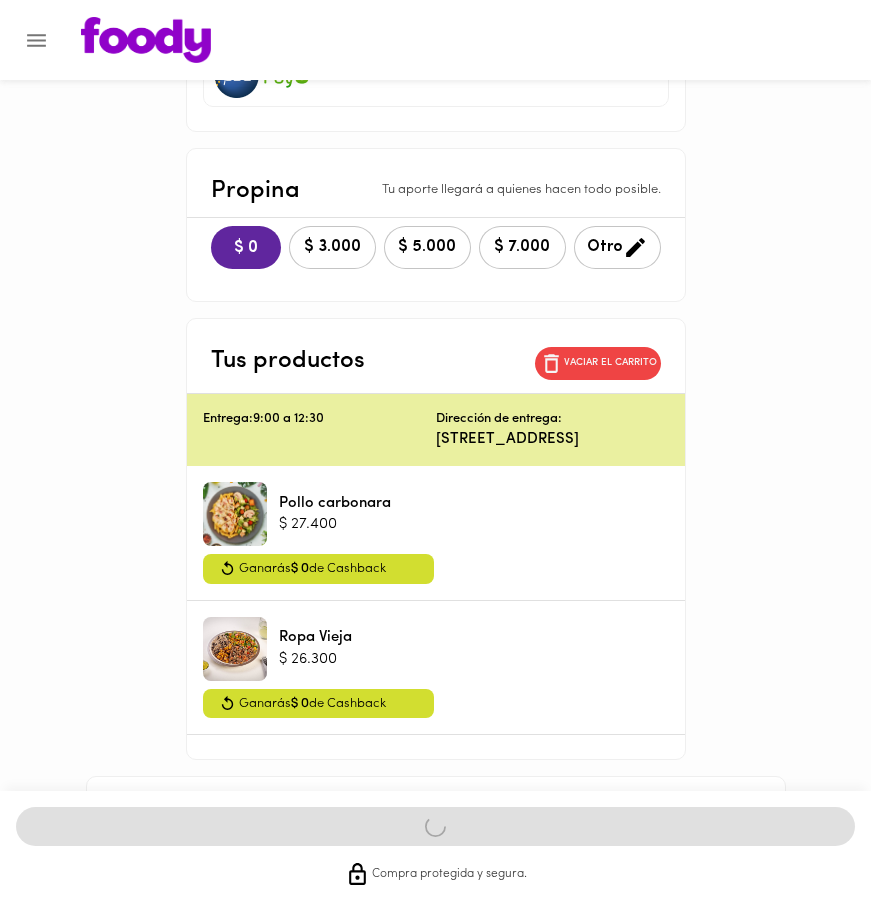 scroll, scrollTop: 752, scrollLeft: 0, axis: vertical 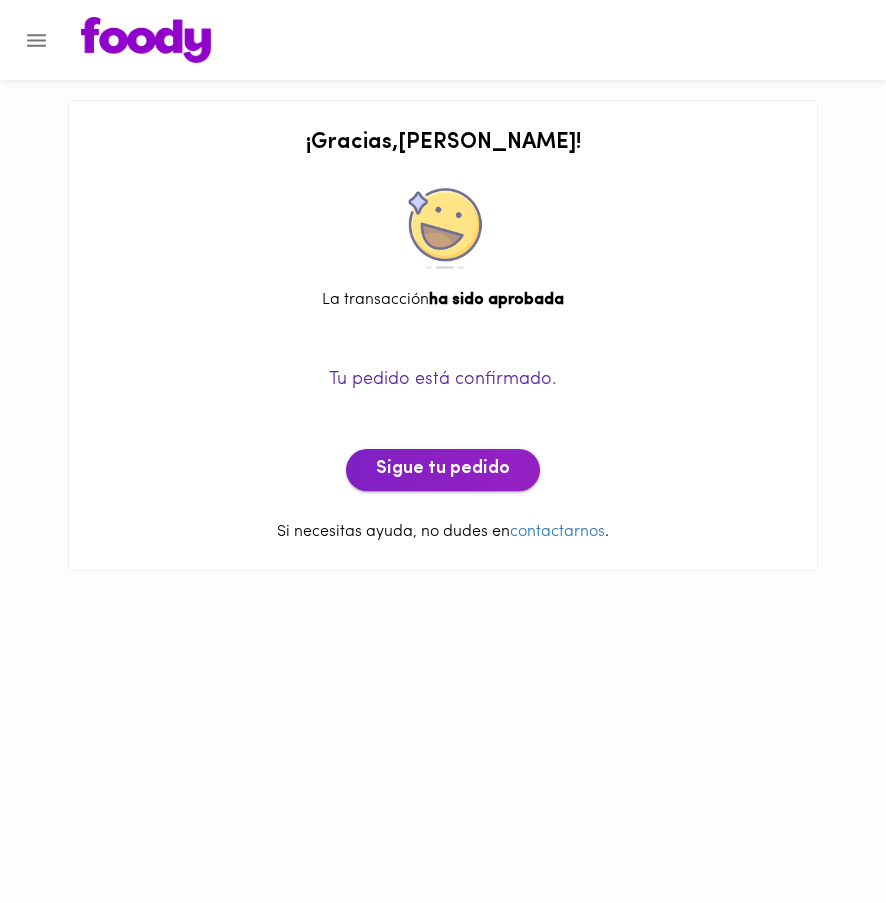 click on "Sigue tu pedido" at bounding box center [443, 470] 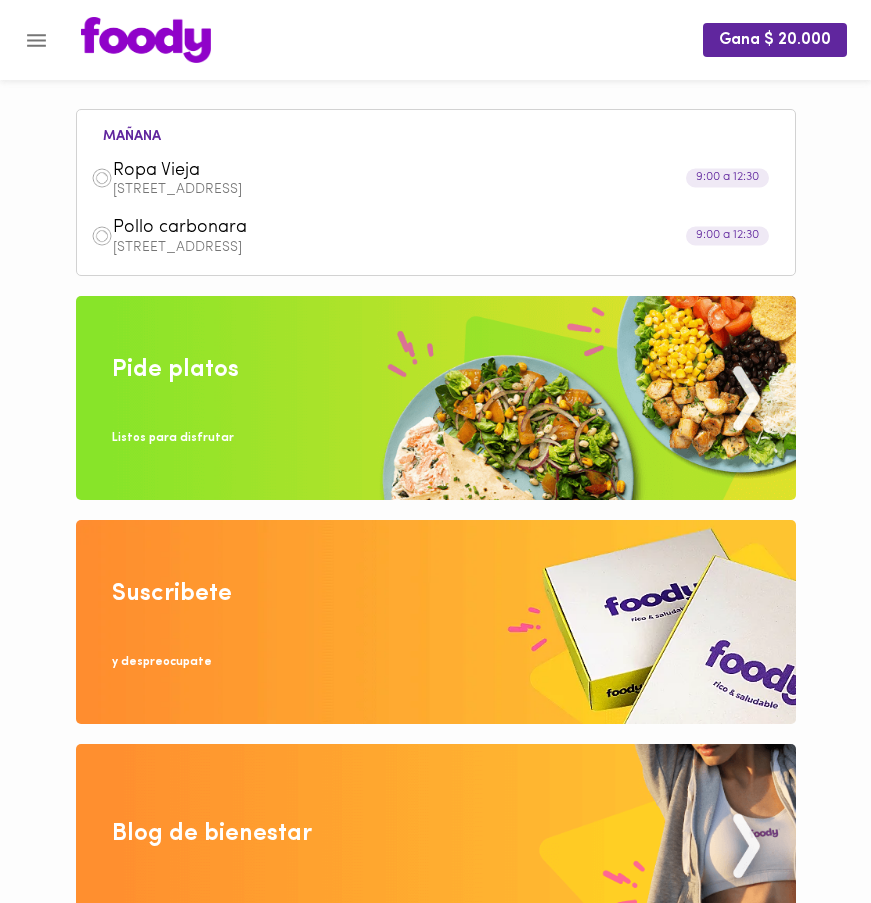click at bounding box center [436, 398] 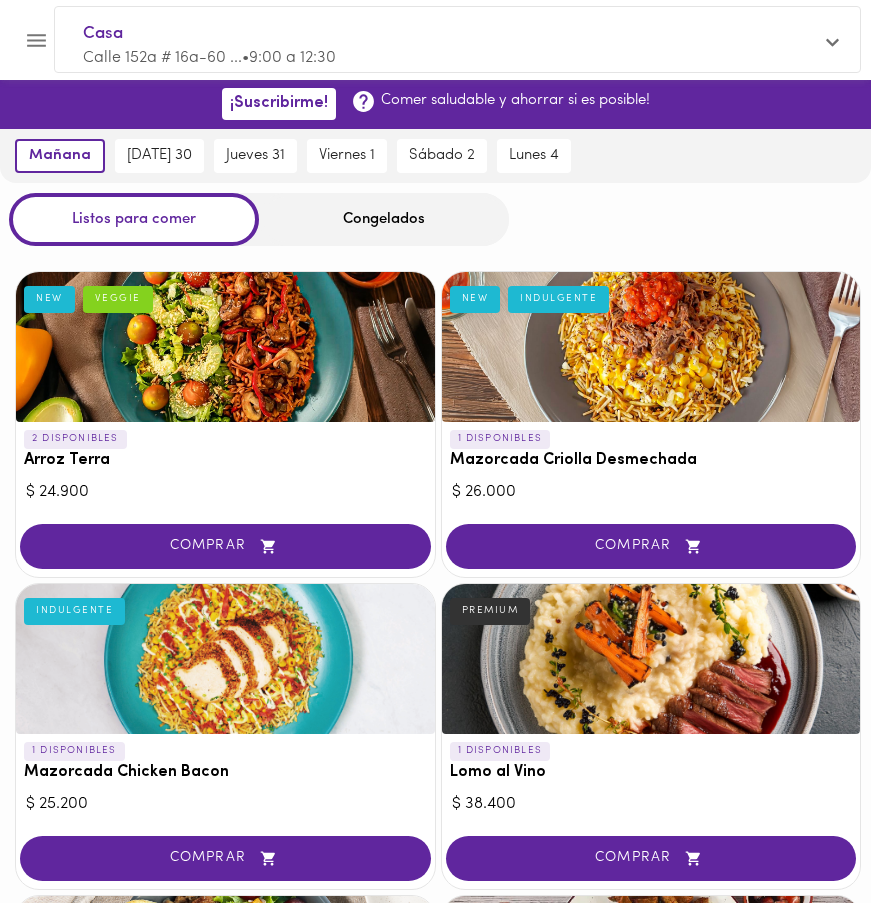 scroll, scrollTop: 0, scrollLeft: 0, axis: both 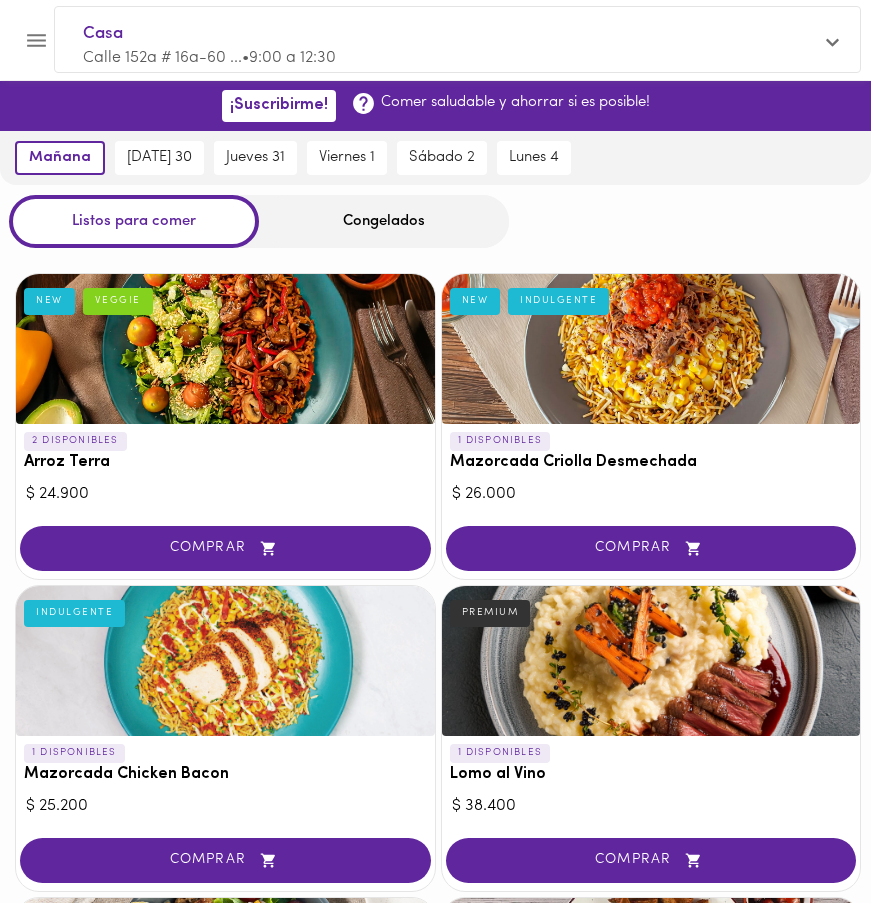 click on "Calle 152a # 16a-60 ...  •  9:00 a 12:30" at bounding box center [209, 58] 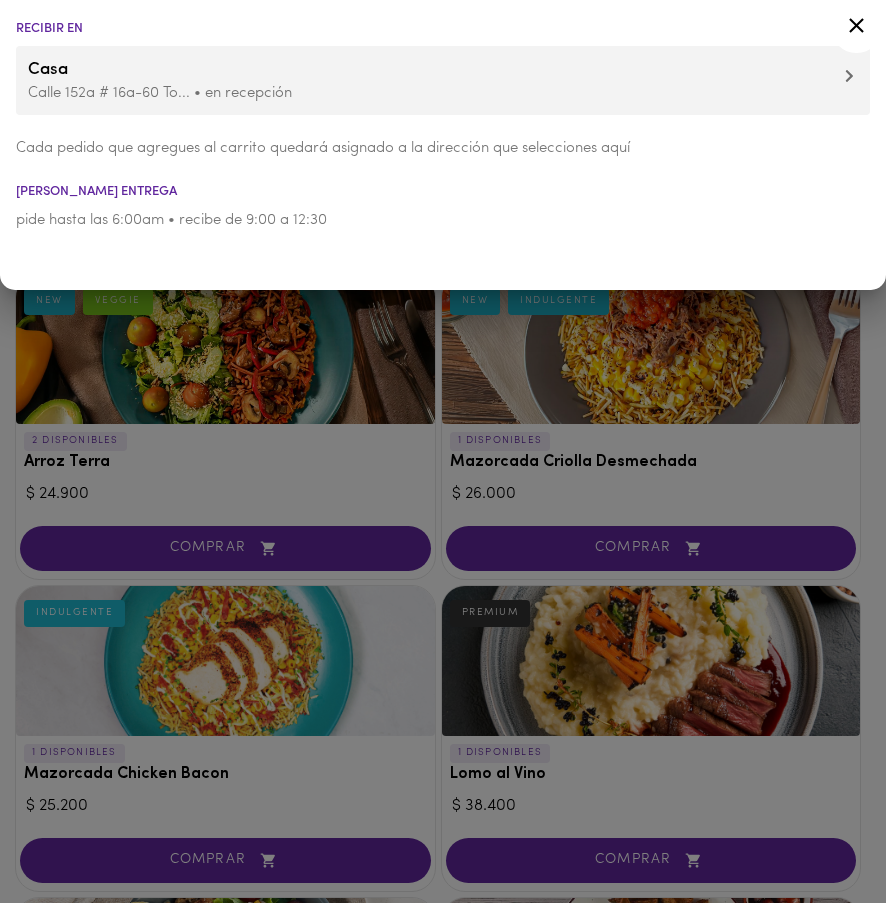 click on "Casa" at bounding box center (443, 70) 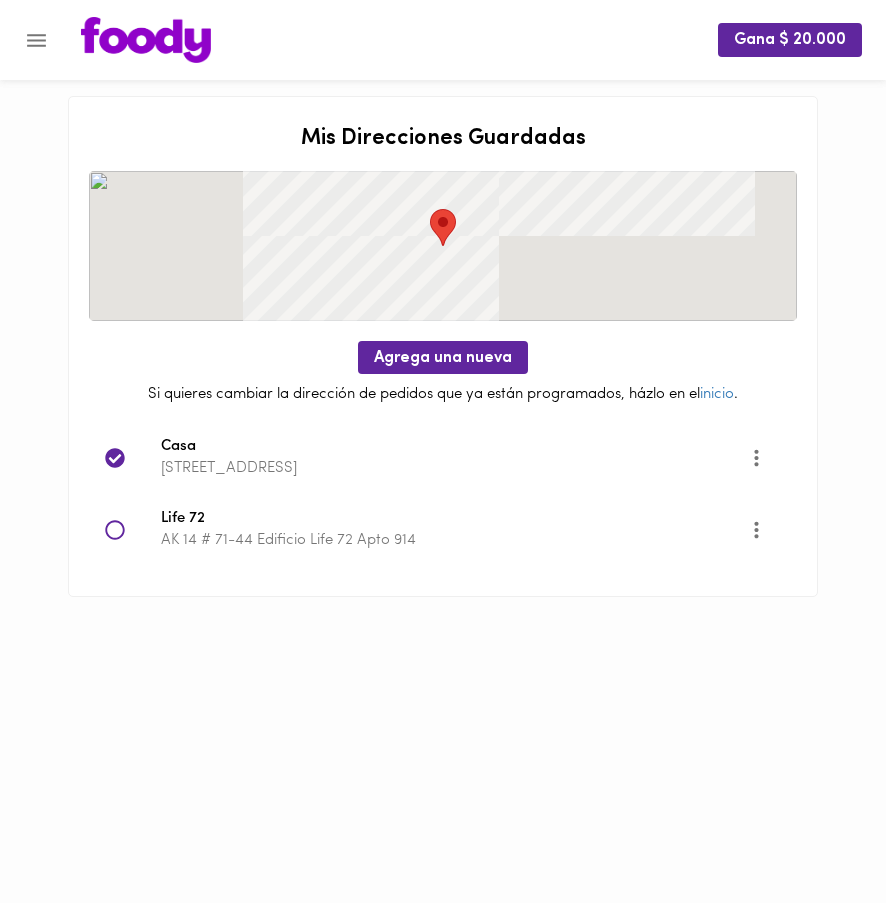 click 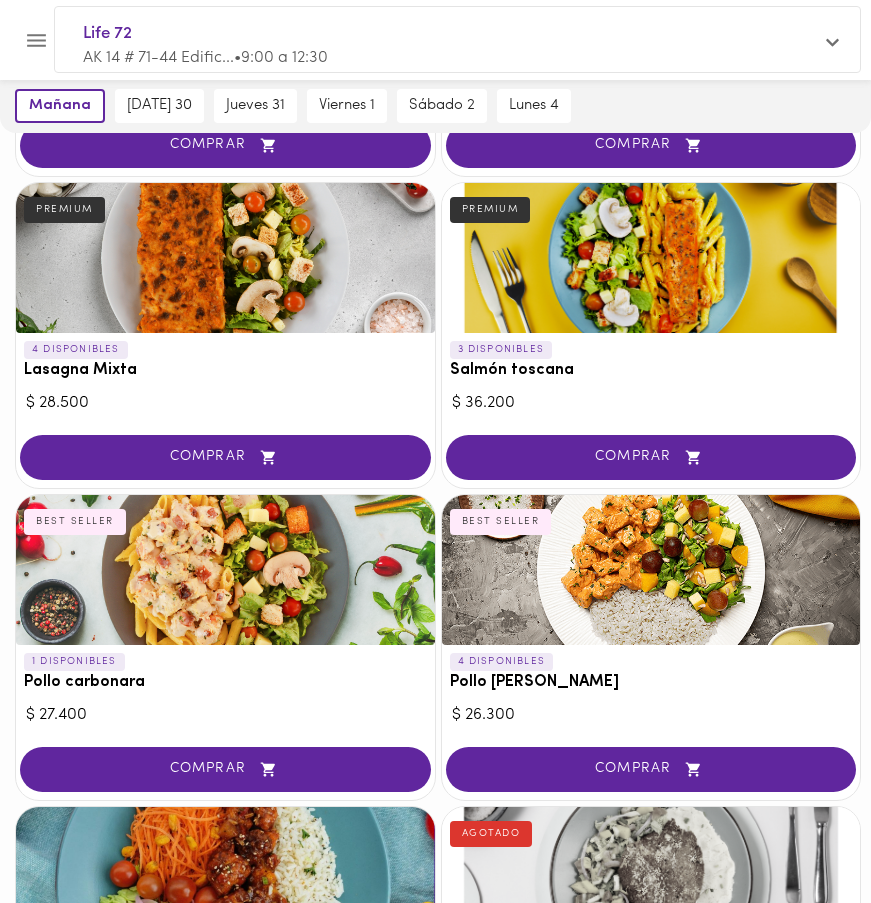 scroll, scrollTop: 1963, scrollLeft: 0, axis: vertical 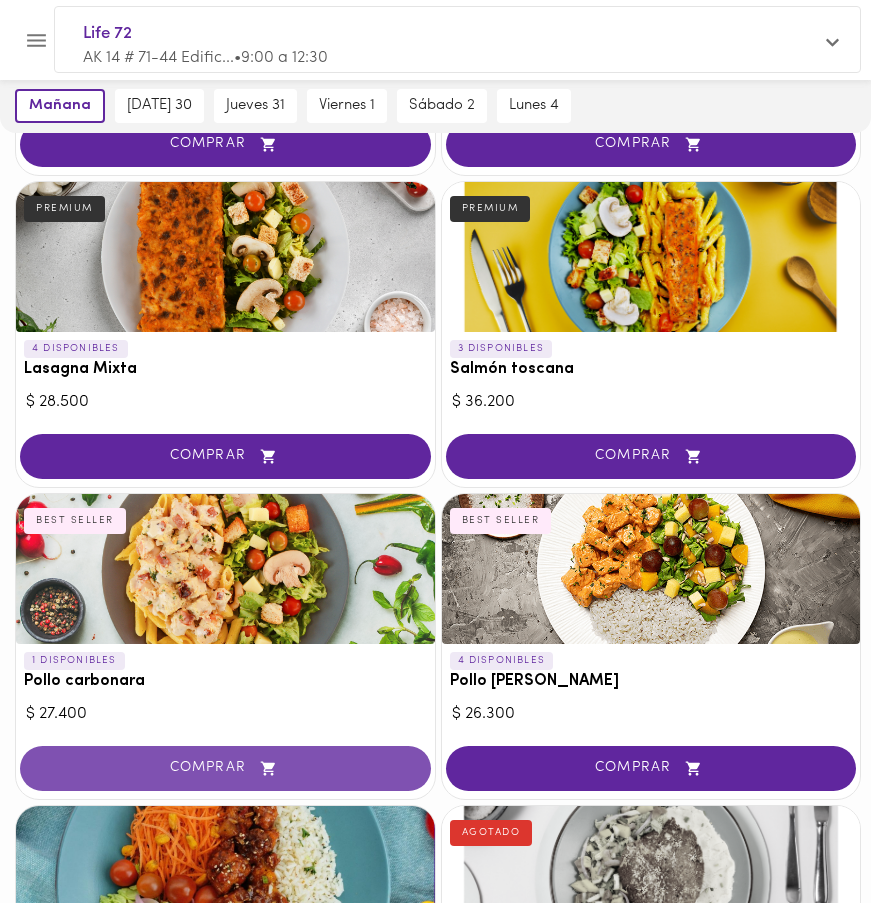 click on "COMPRAR" at bounding box center [225, 768] 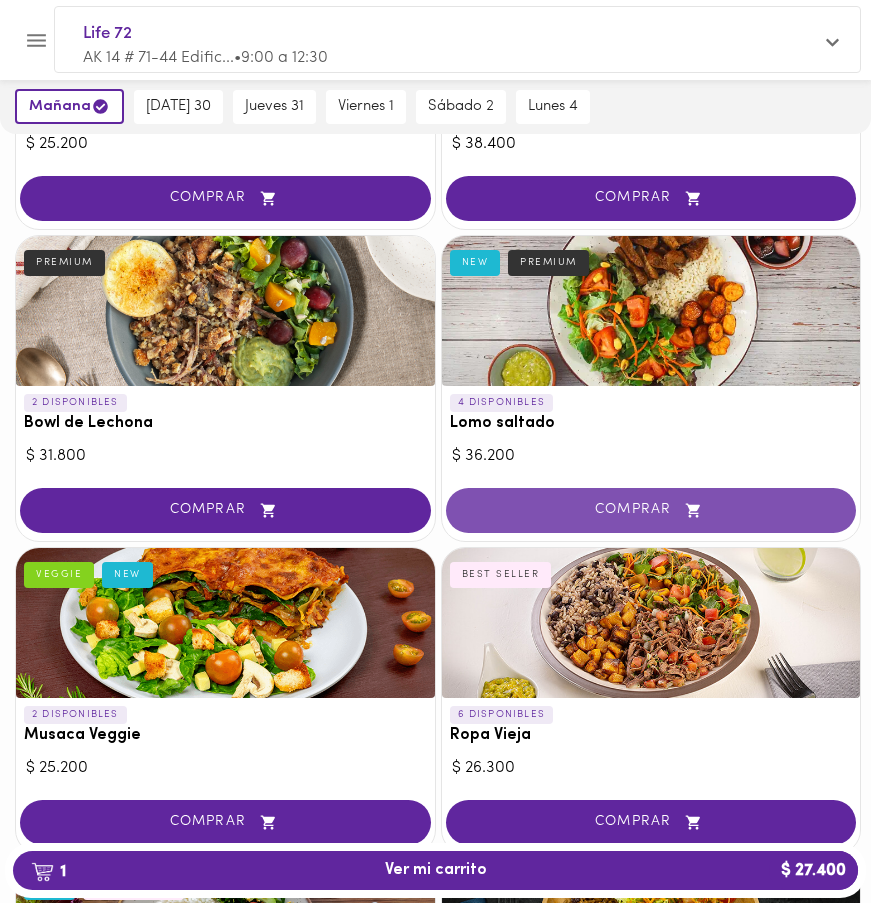 scroll, scrollTop: 655, scrollLeft: 0, axis: vertical 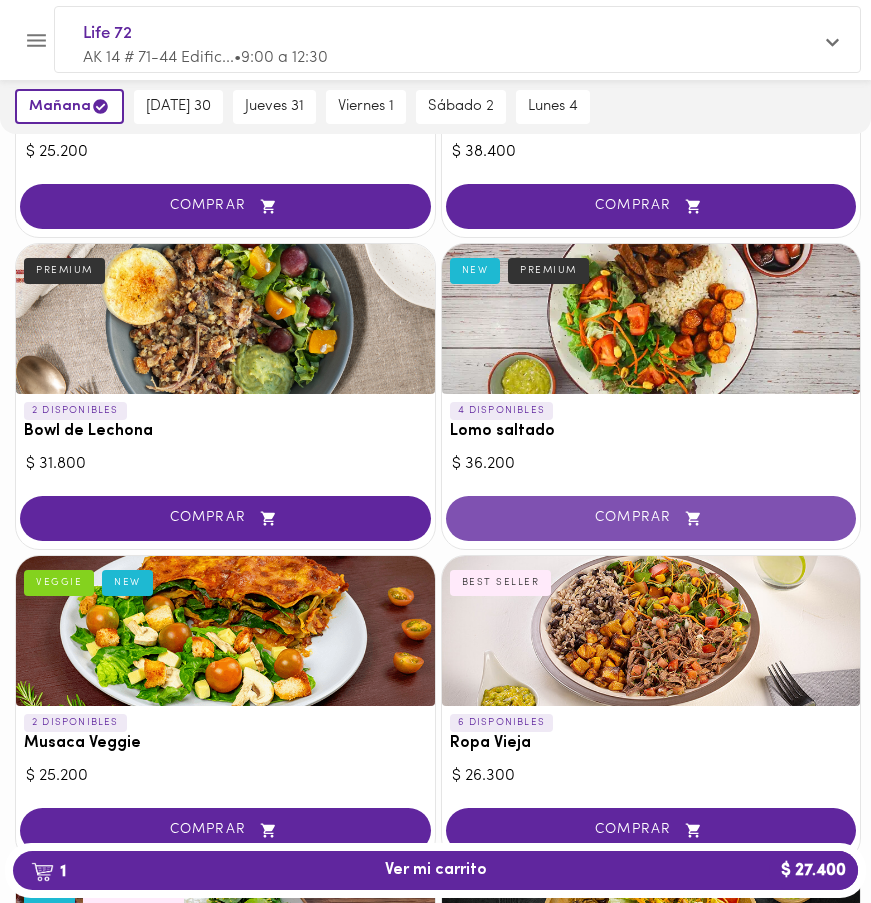 click on "COMPRAR" at bounding box center [651, 518] 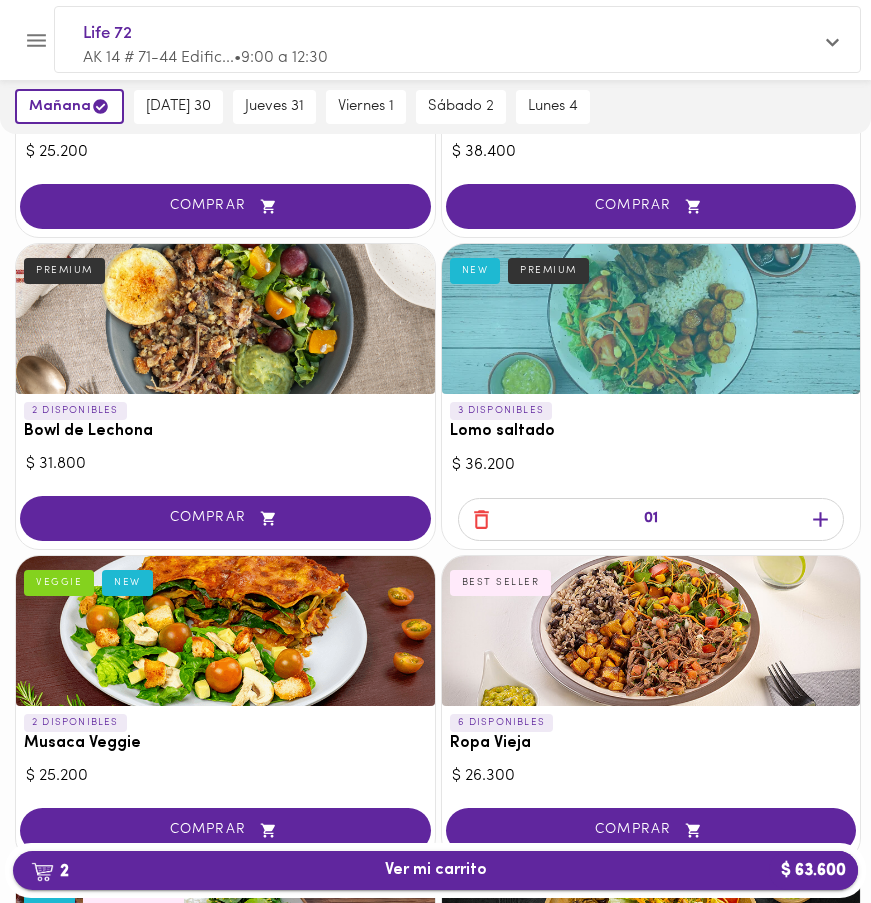 click on "2 Ver mi carrito $ 63.600" at bounding box center [436, 870] 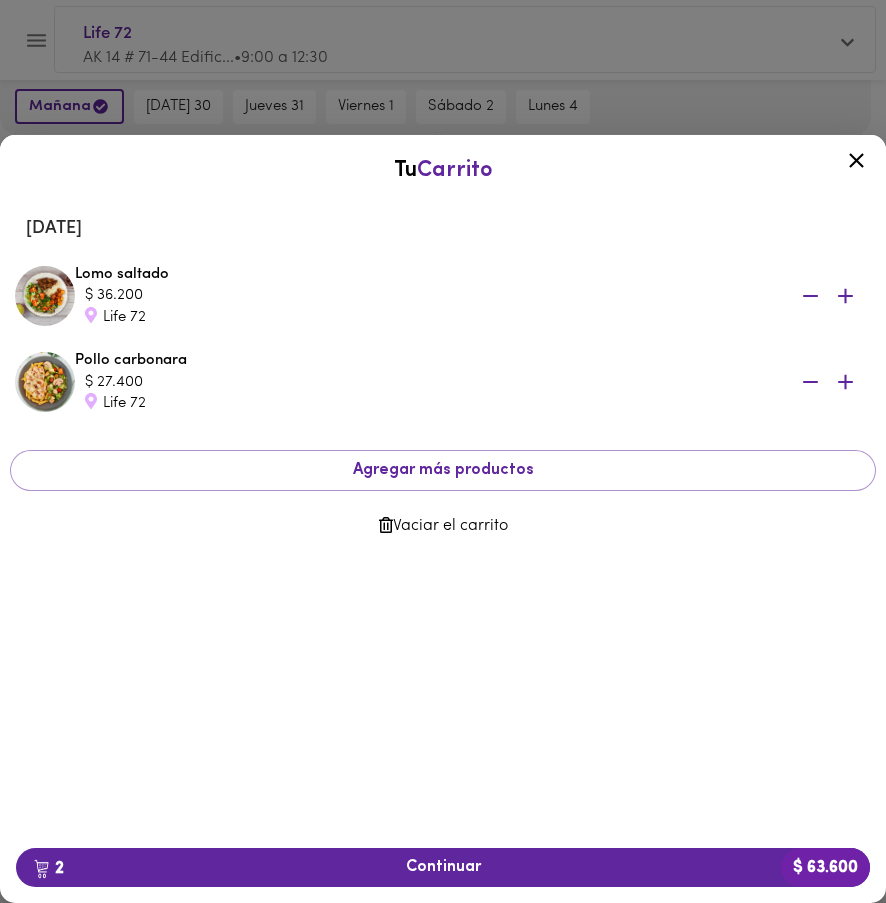 click 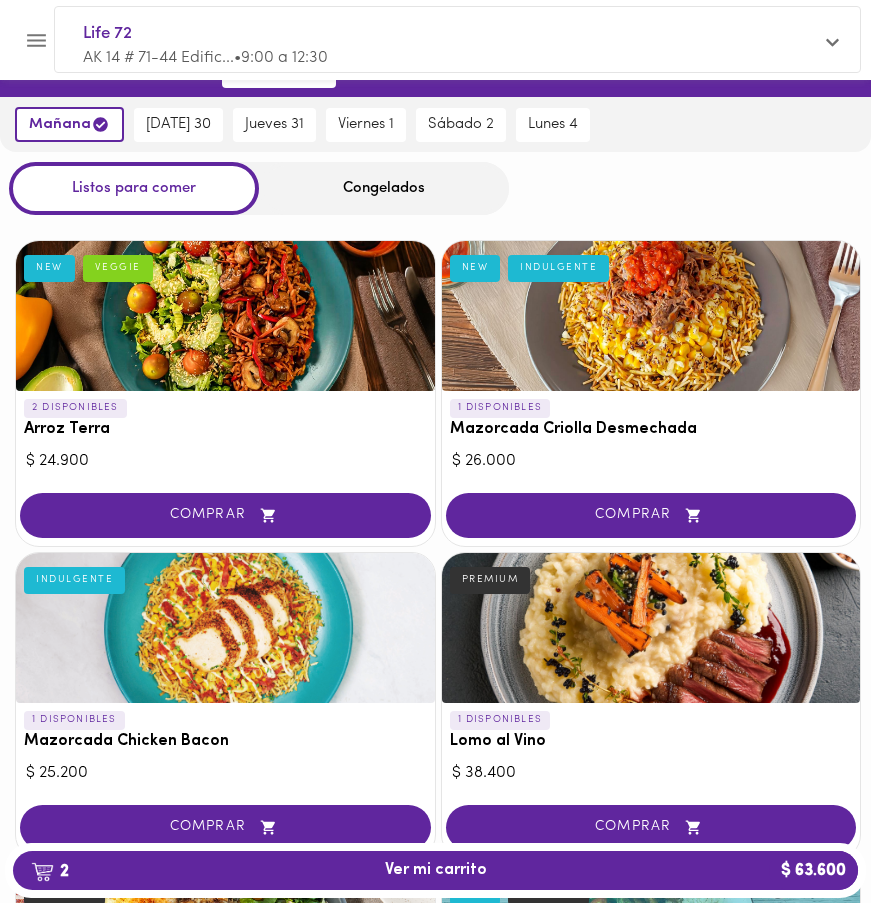scroll, scrollTop: 0, scrollLeft: 0, axis: both 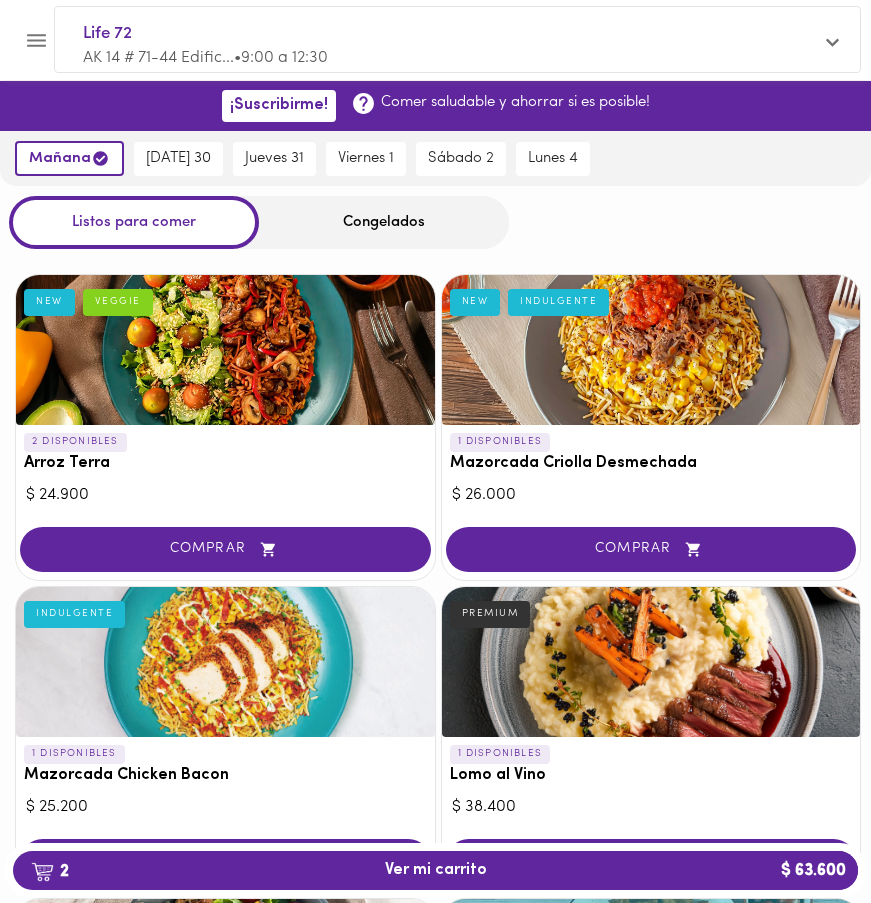 click on "Congelados" at bounding box center (384, 222) 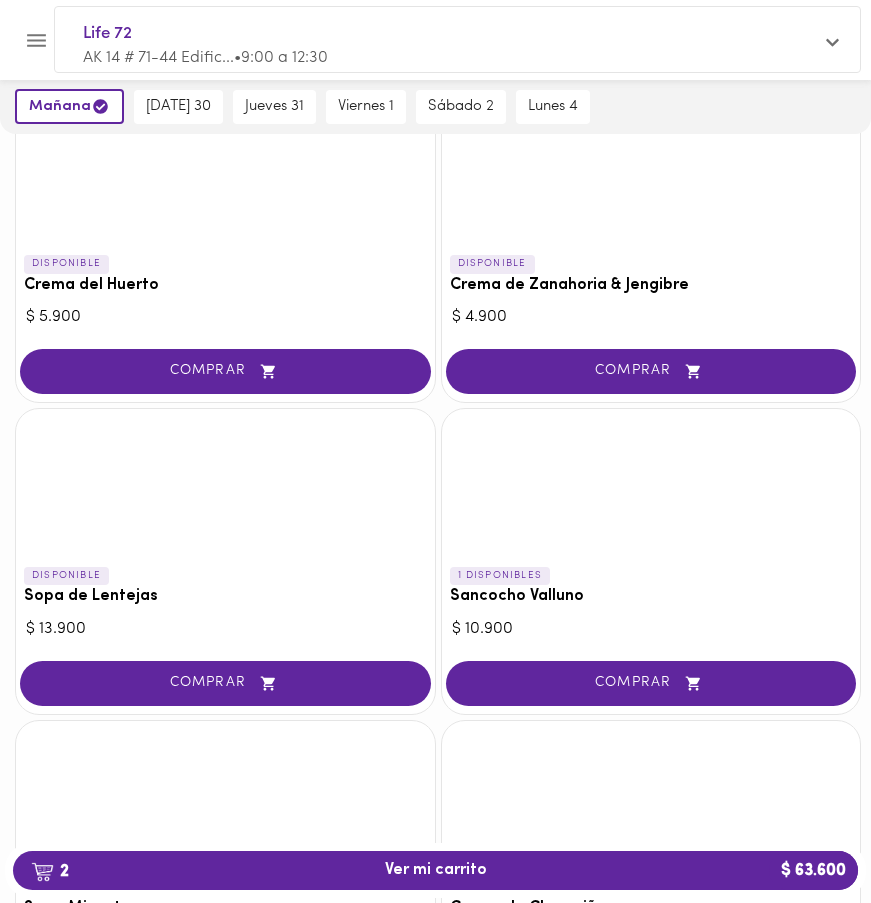scroll, scrollTop: 570, scrollLeft: 0, axis: vertical 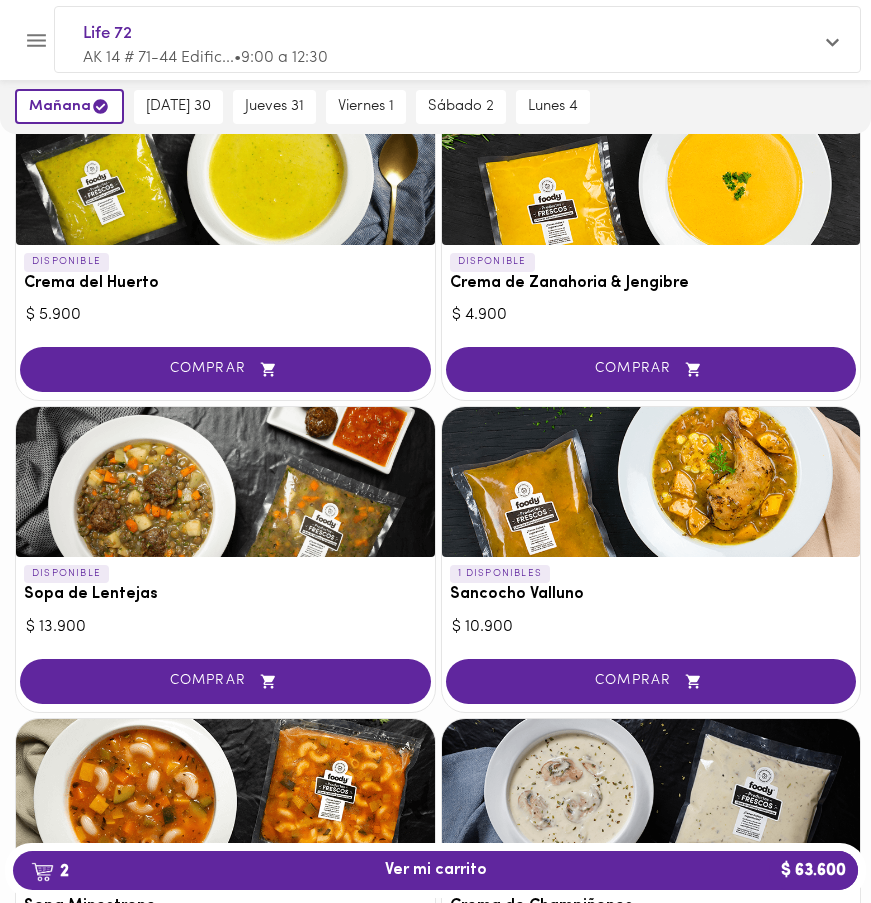 click on "COMPRAR" at bounding box center (225, 681) 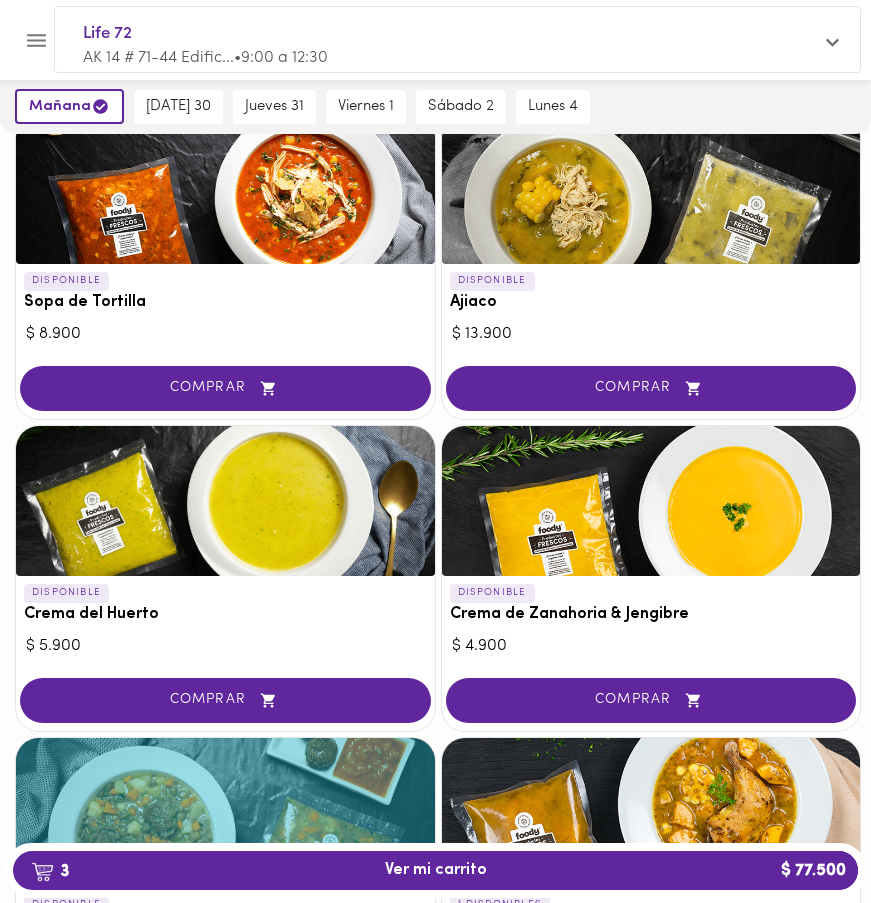 scroll, scrollTop: 144, scrollLeft: 0, axis: vertical 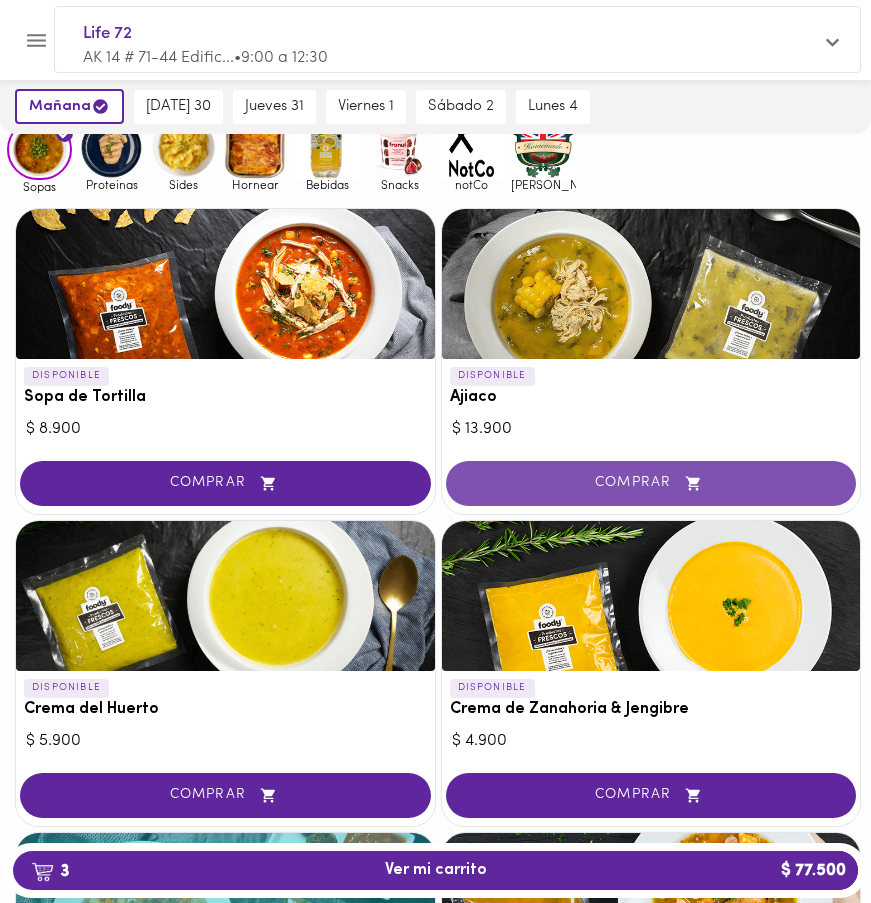 click on "COMPRAR" at bounding box center [651, 483] 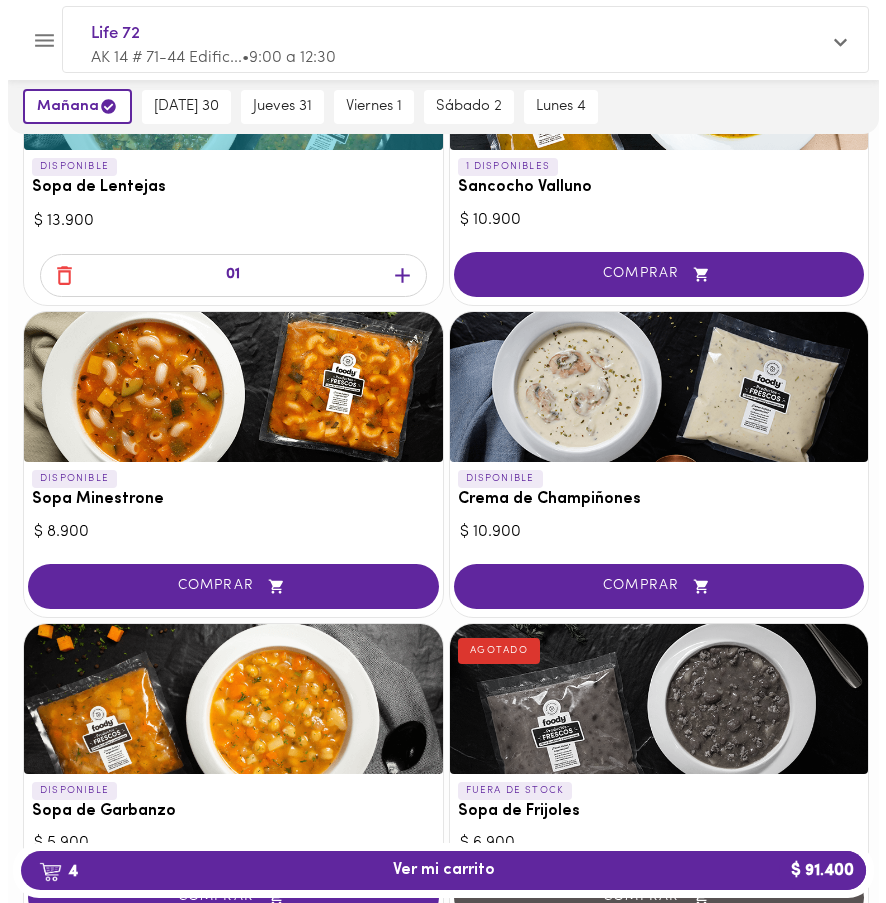 scroll, scrollTop: 0, scrollLeft: 0, axis: both 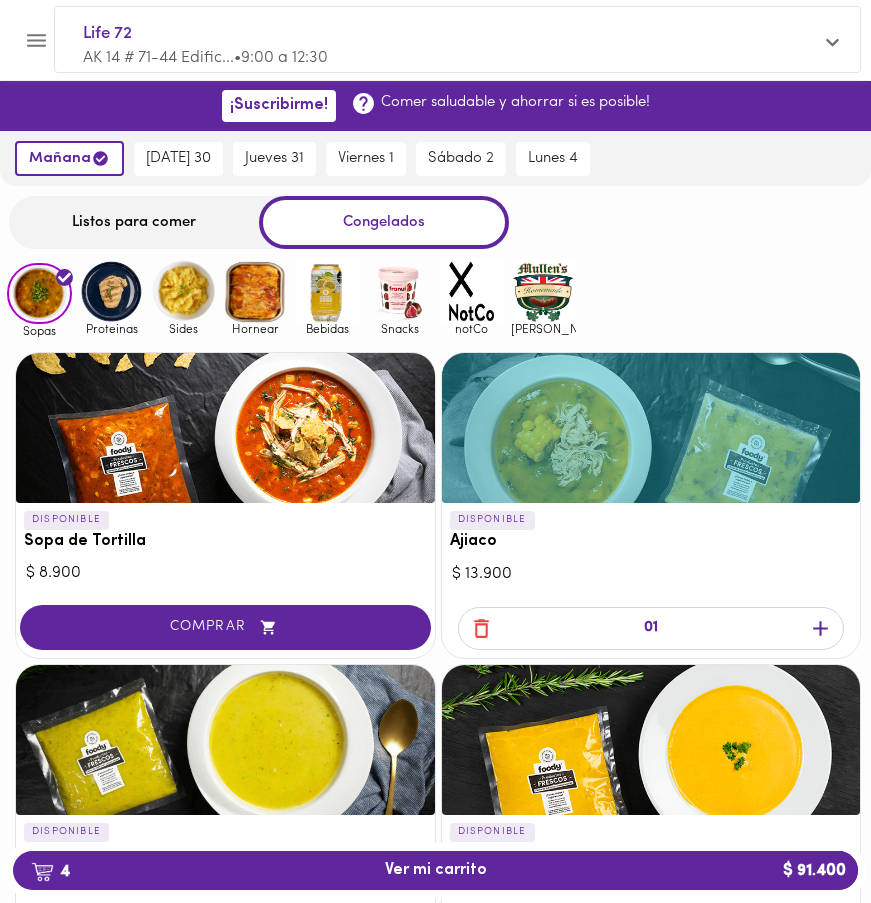 click on "4 Ver mi carrito $ 91.400" at bounding box center (436, 870) 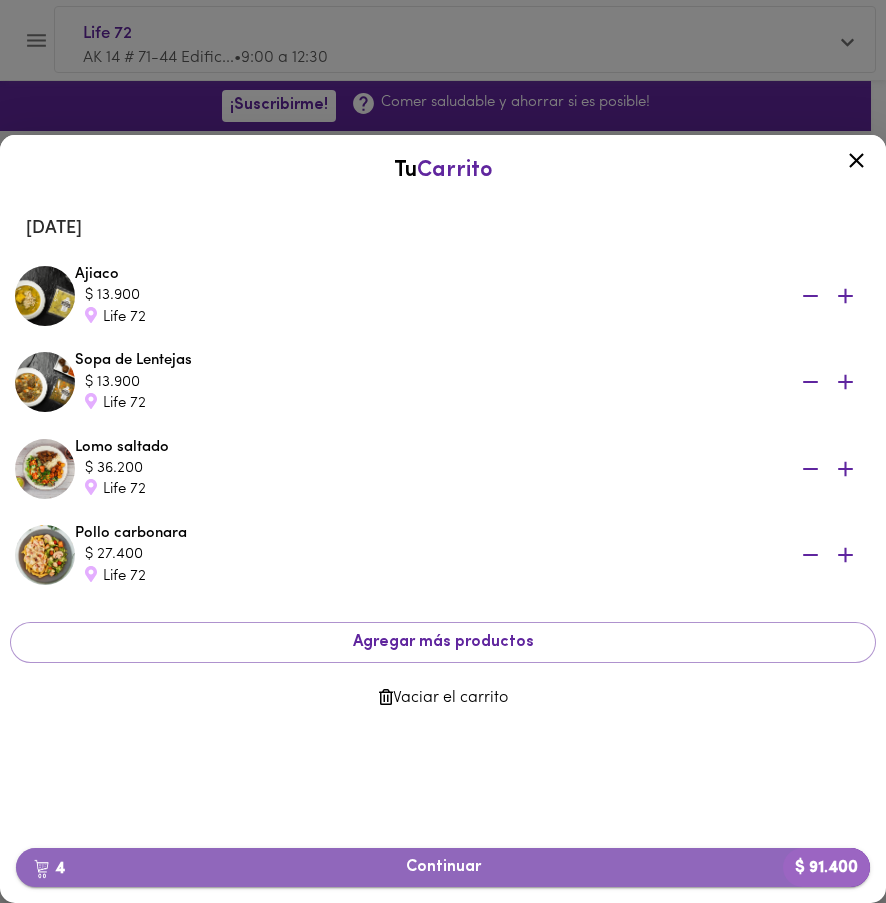 click on "4 Continuar $ 91.400" at bounding box center (443, 867) 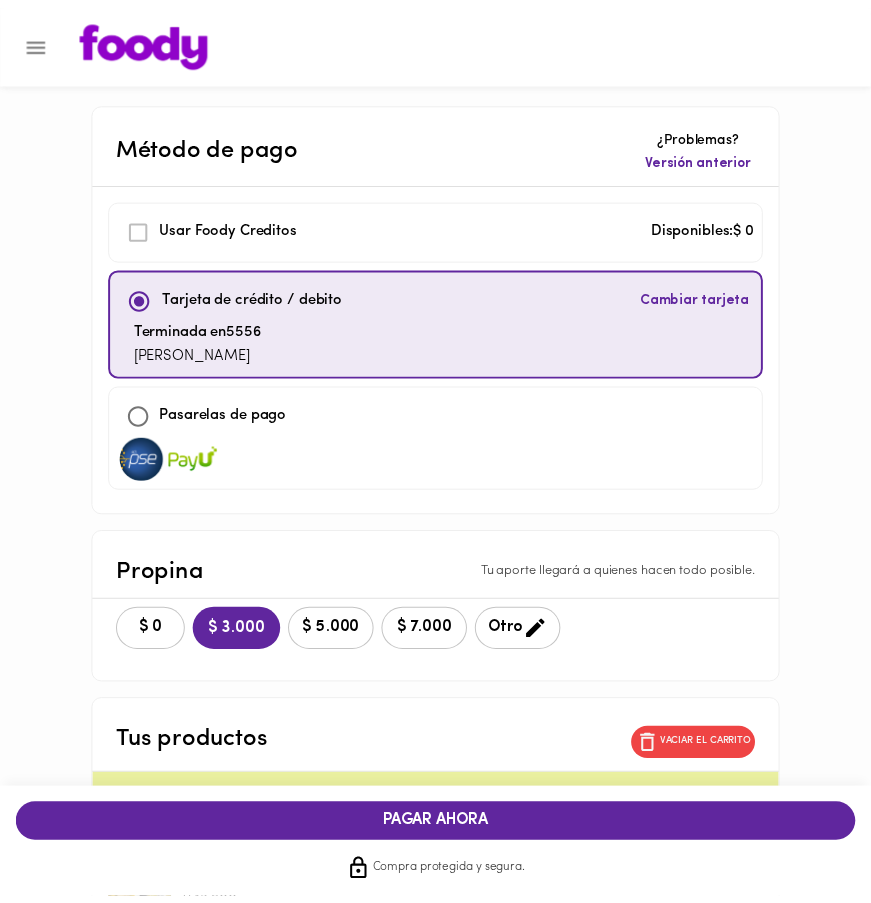 scroll, scrollTop: 419, scrollLeft: 0, axis: vertical 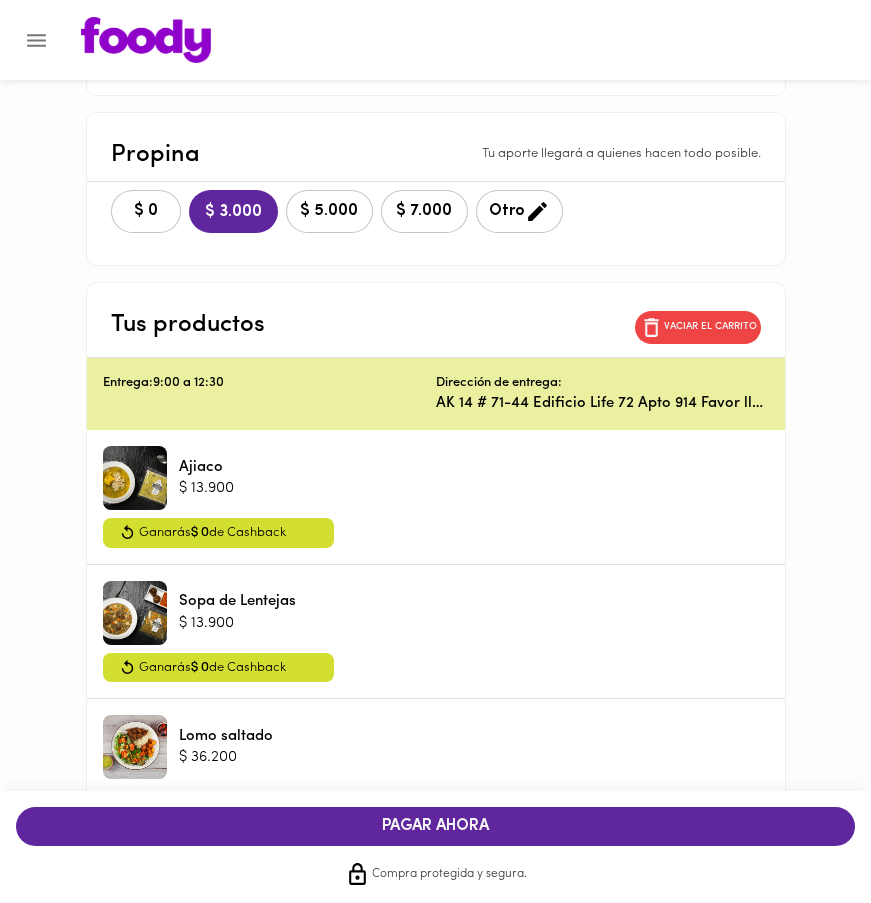 click on "PAGAR AHORA" at bounding box center [435, 826] 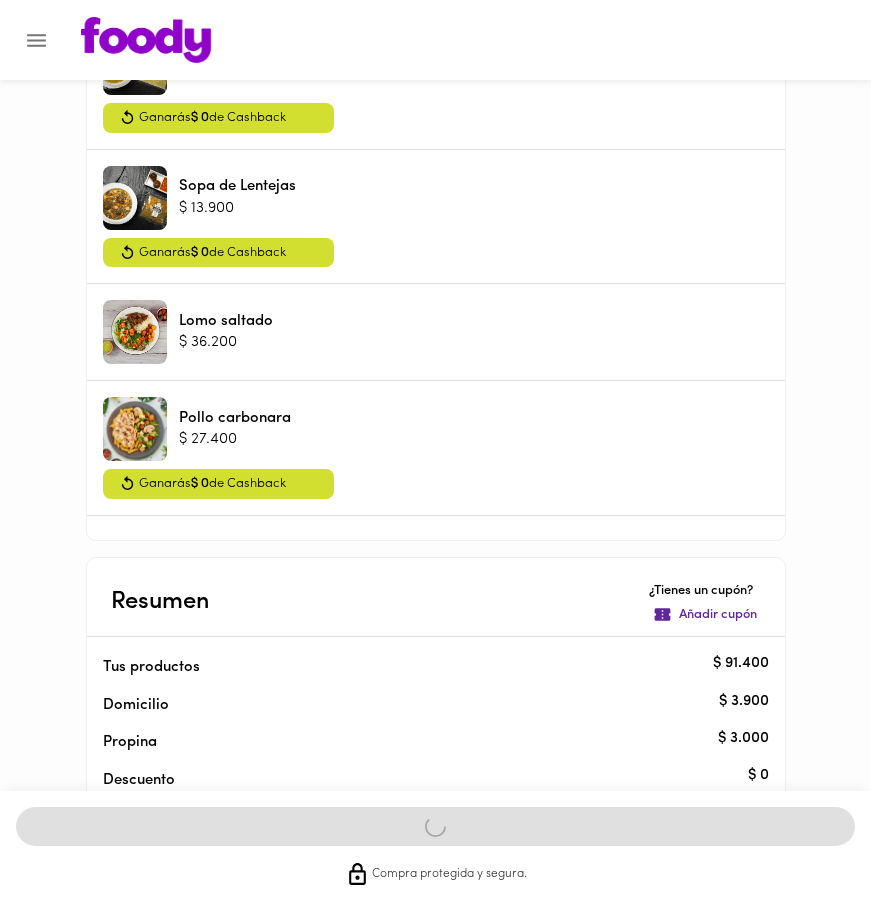 scroll, scrollTop: 992, scrollLeft: 0, axis: vertical 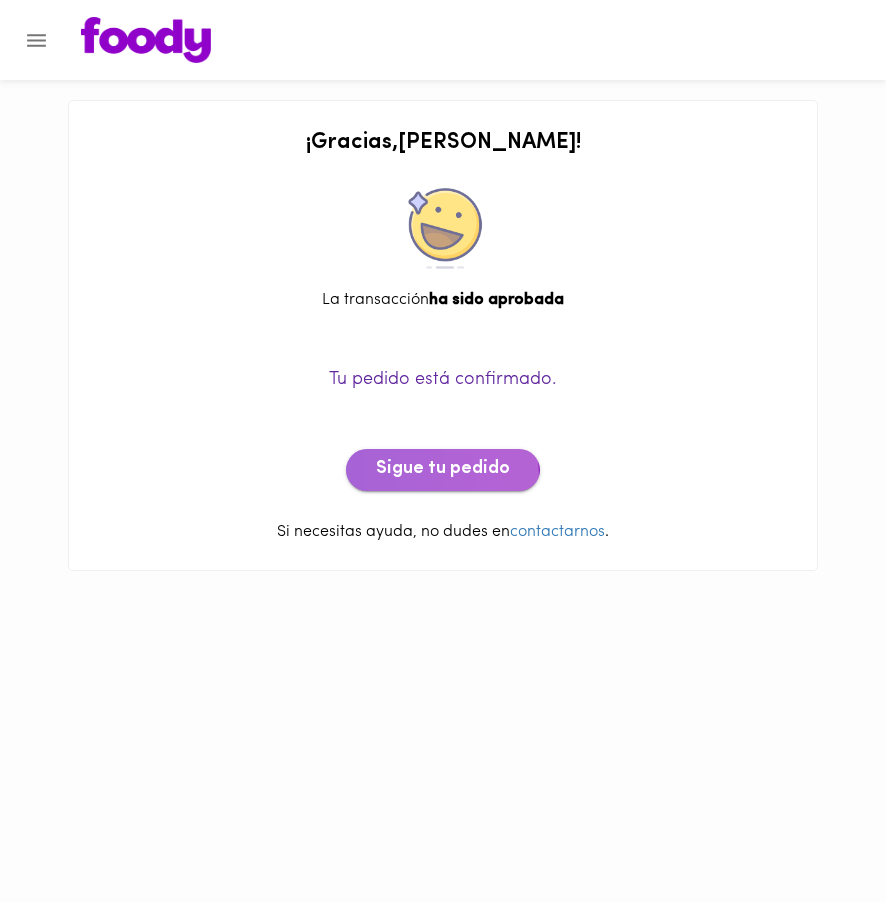 click on "Sigue tu pedido" at bounding box center [443, 470] 